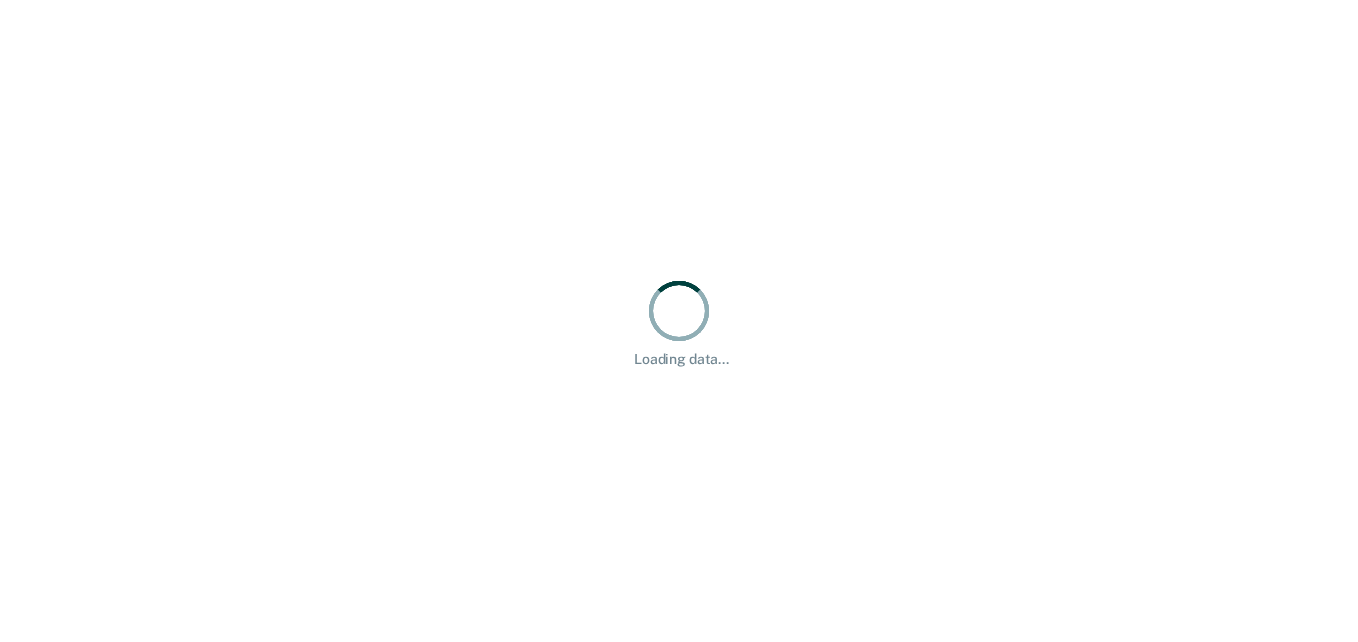 scroll, scrollTop: 0, scrollLeft: 0, axis: both 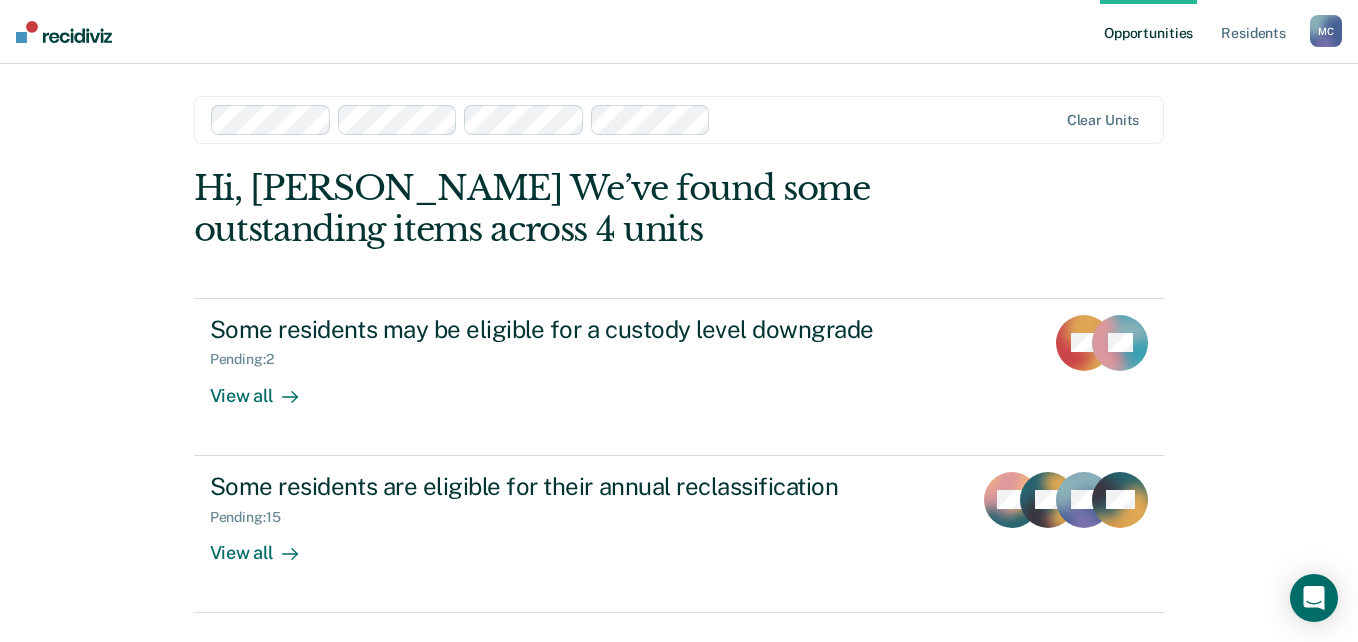 click at bounding box center [887, 119] 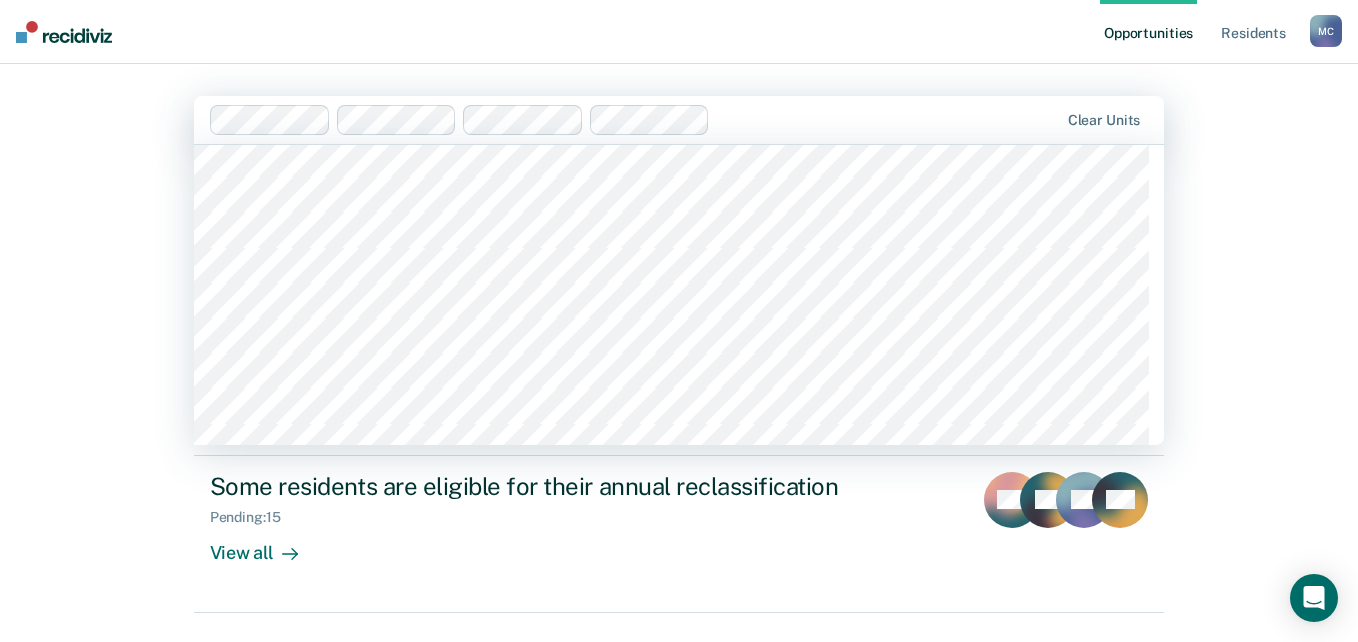 scroll, scrollTop: 1500, scrollLeft: 0, axis: vertical 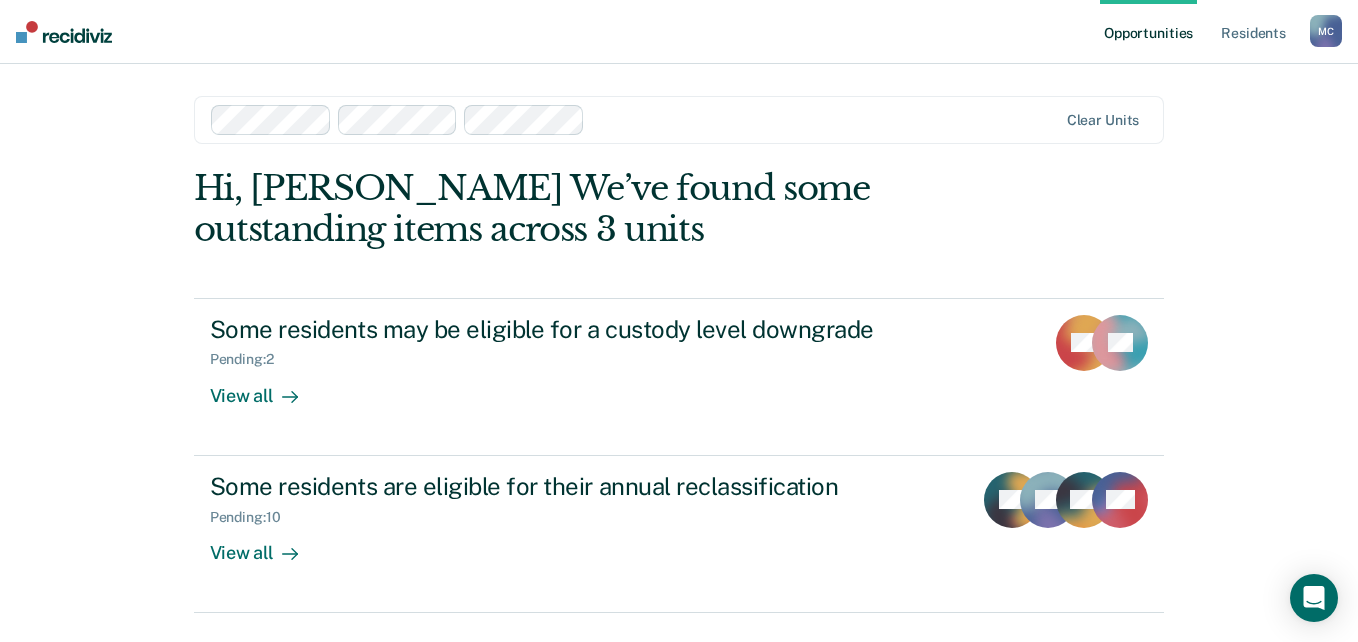 click at bounding box center (825, 119) 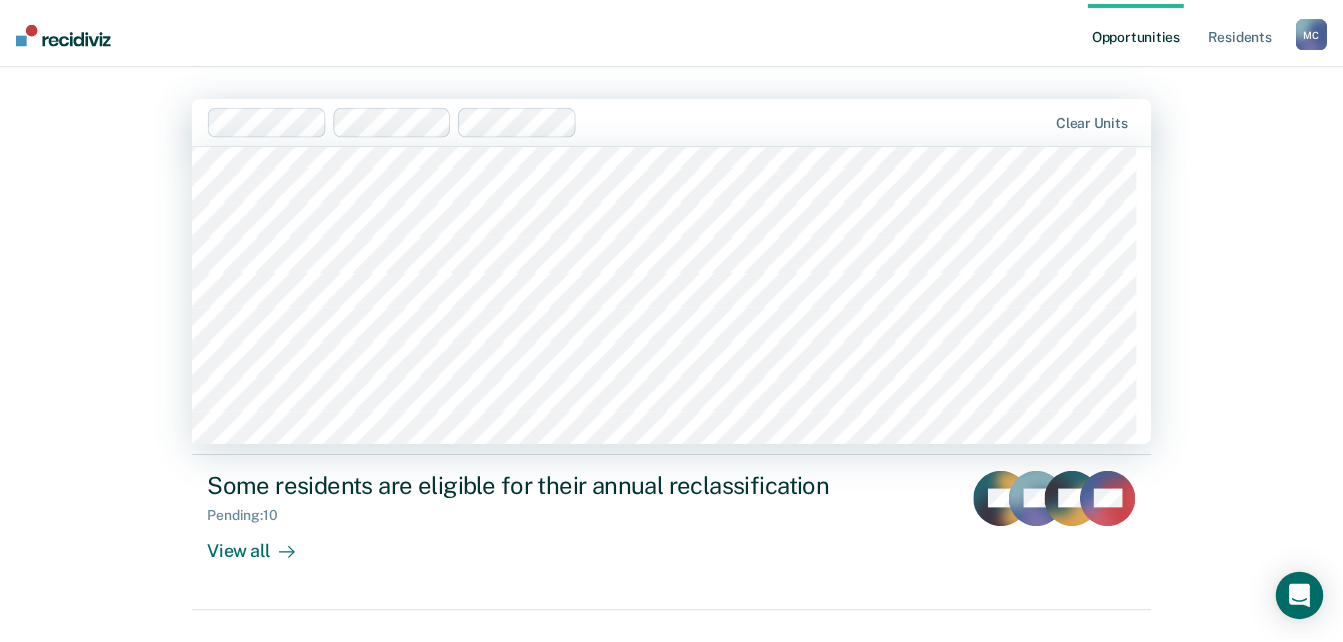 scroll, scrollTop: 1600, scrollLeft: 0, axis: vertical 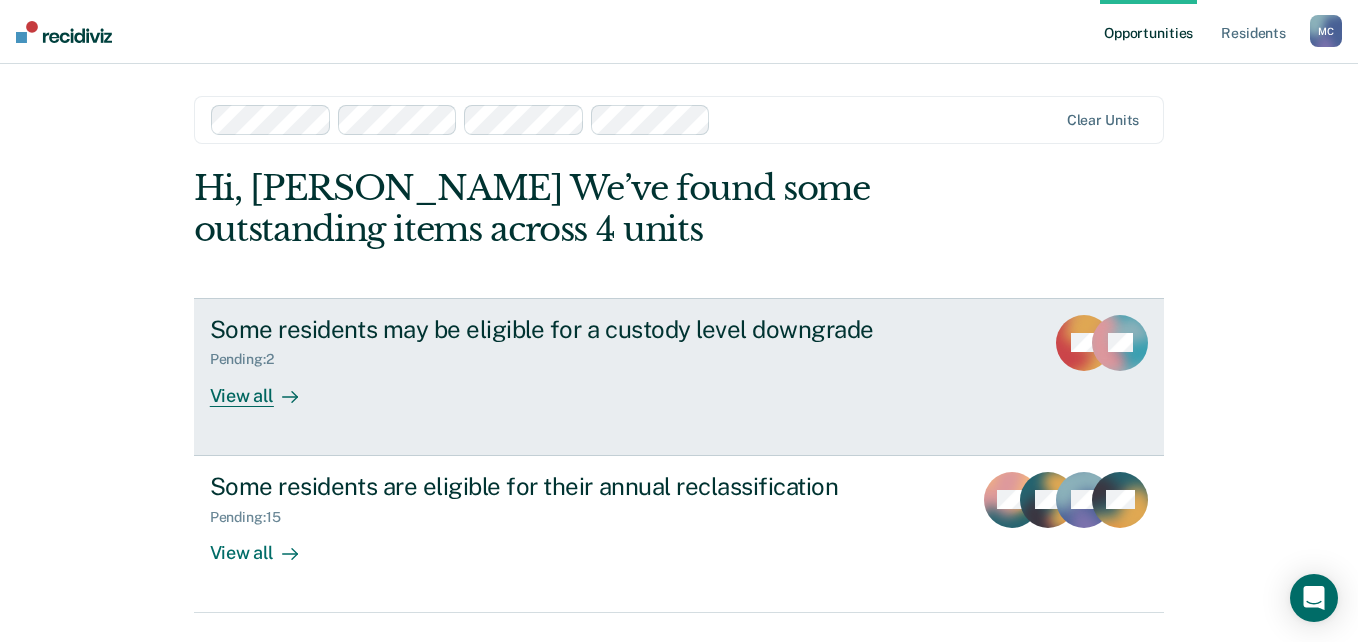 click on "View all" at bounding box center [266, 387] 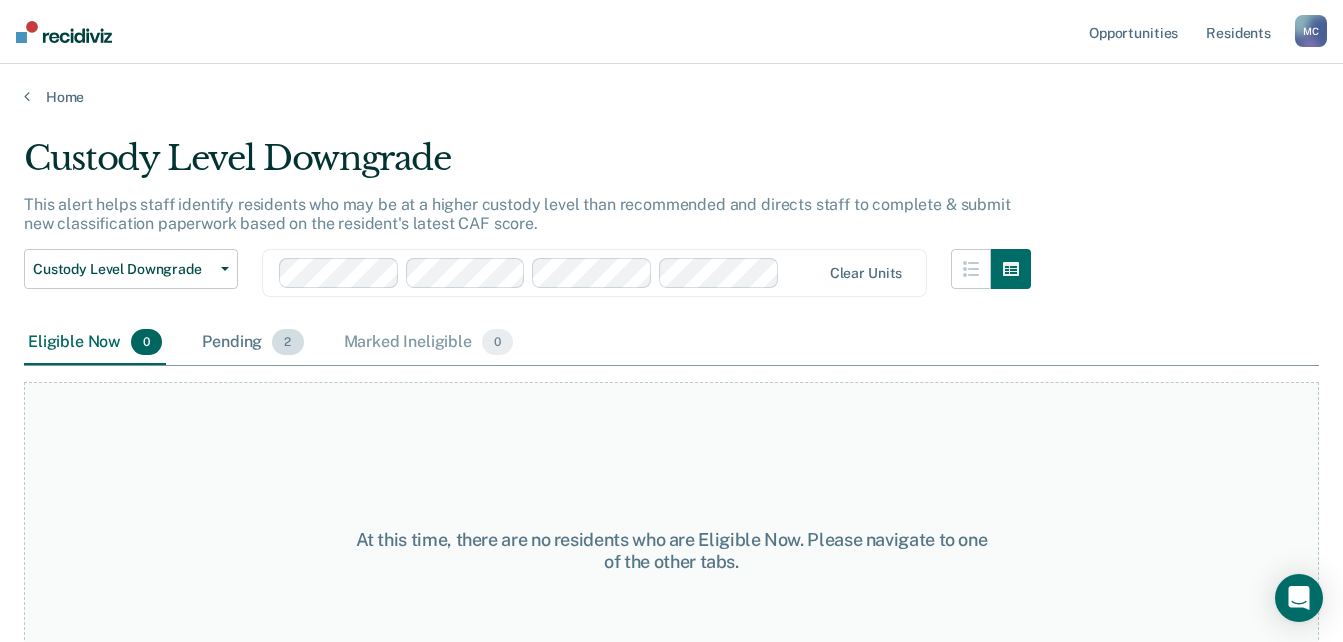 click on "Pending 2" at bounding box center (252, 343) 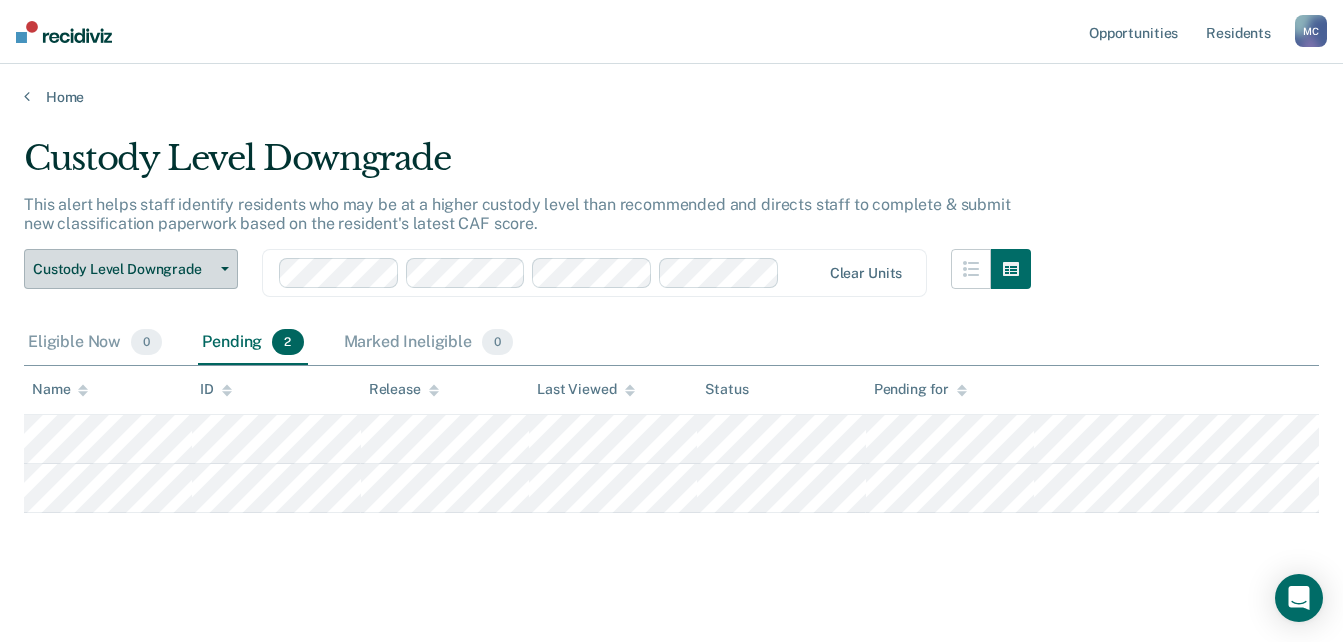 click on "Custody Level Downgrade" at bounding box center [123, 269] 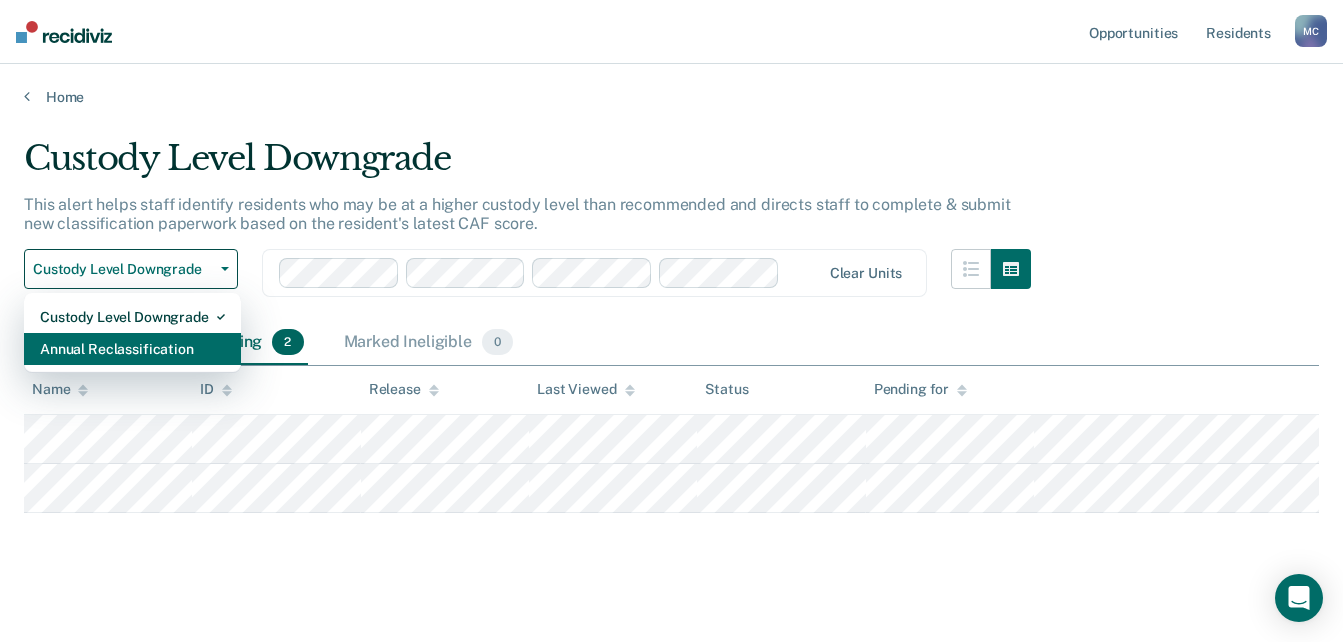 click on "Annual Reclassification" at bounding box center (132, 349) 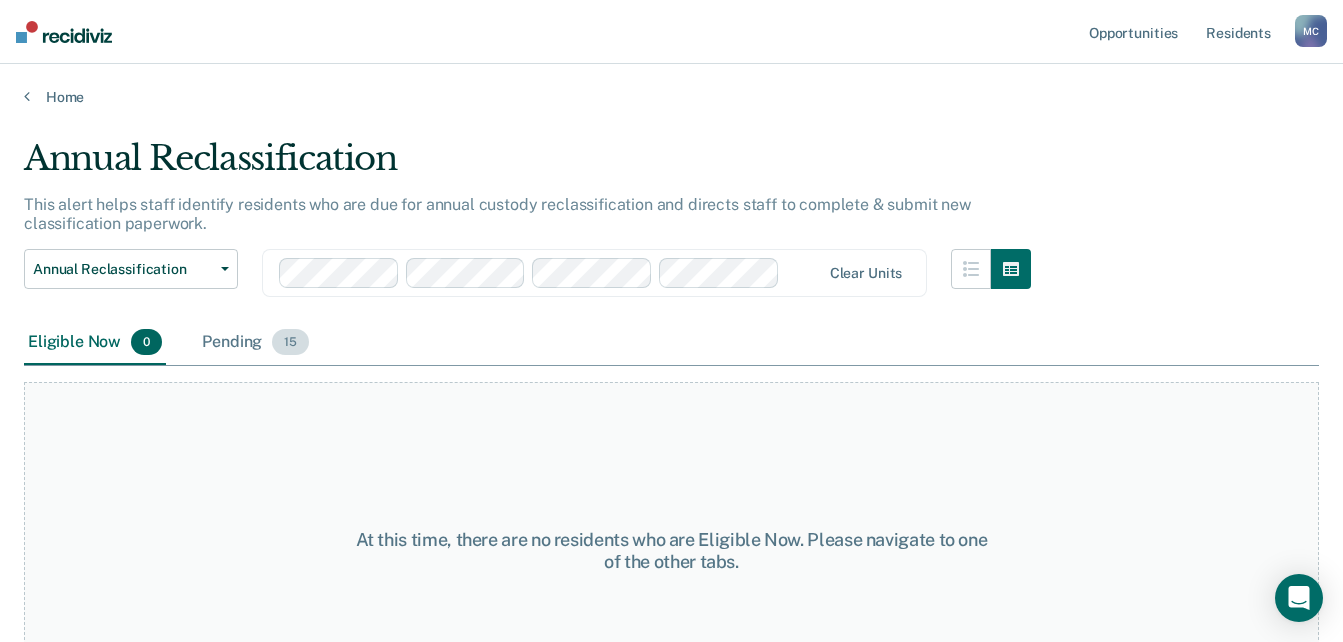 click on "Pending 15" at bounding box center [255, 343] 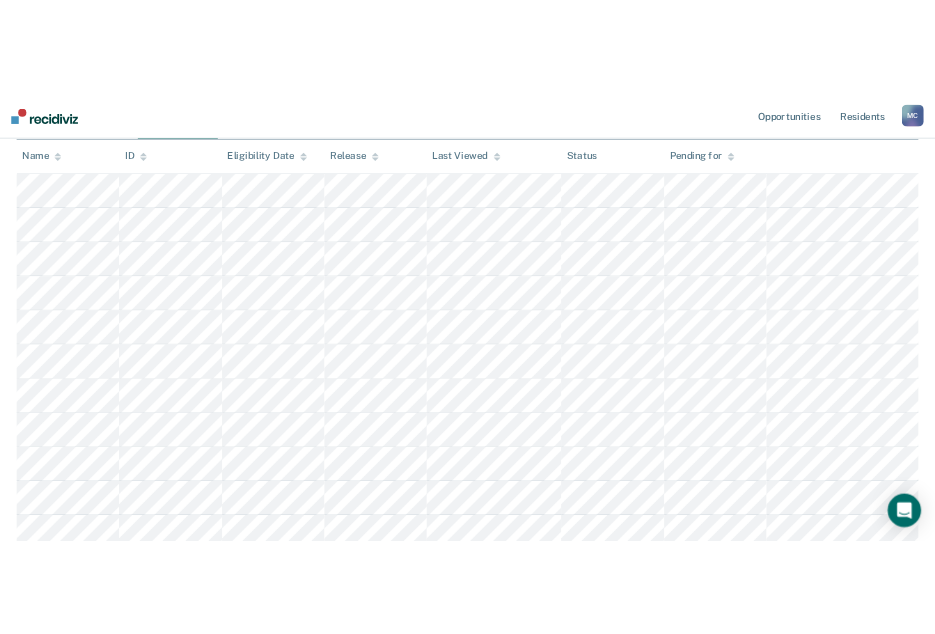 scroll, scrollTop: 0, scrollLeft: 0, axis: both 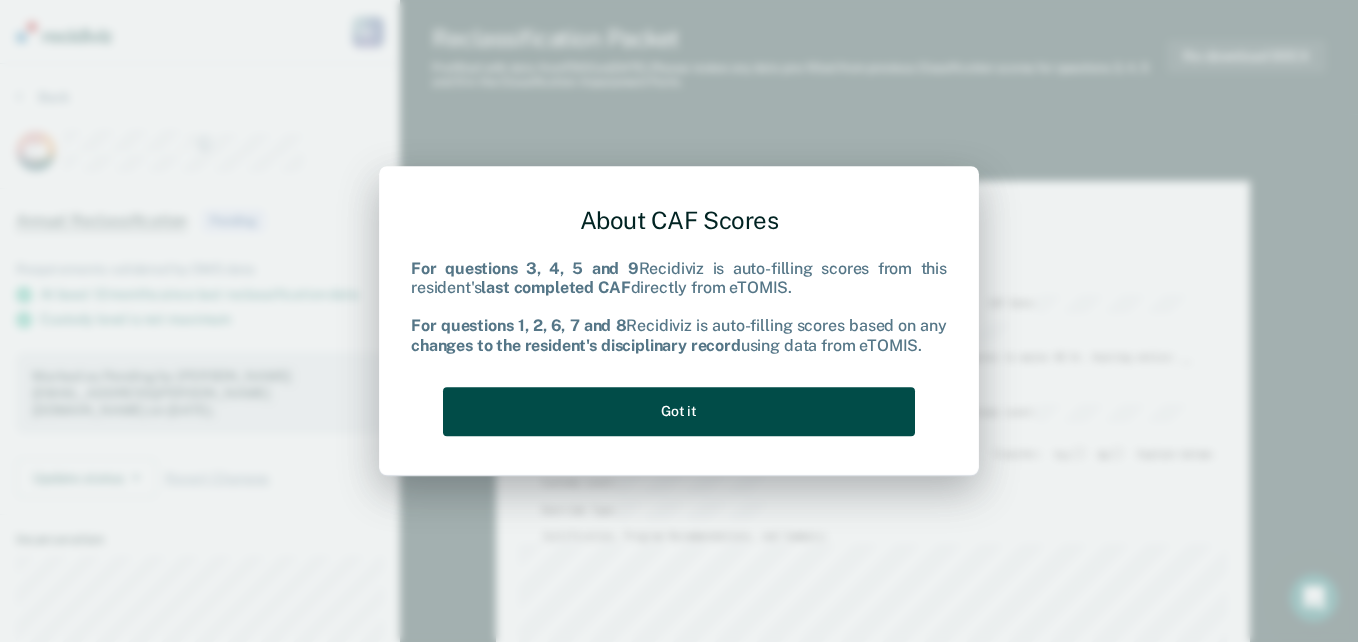 click on "Got it" at bounding box center [679, 411] 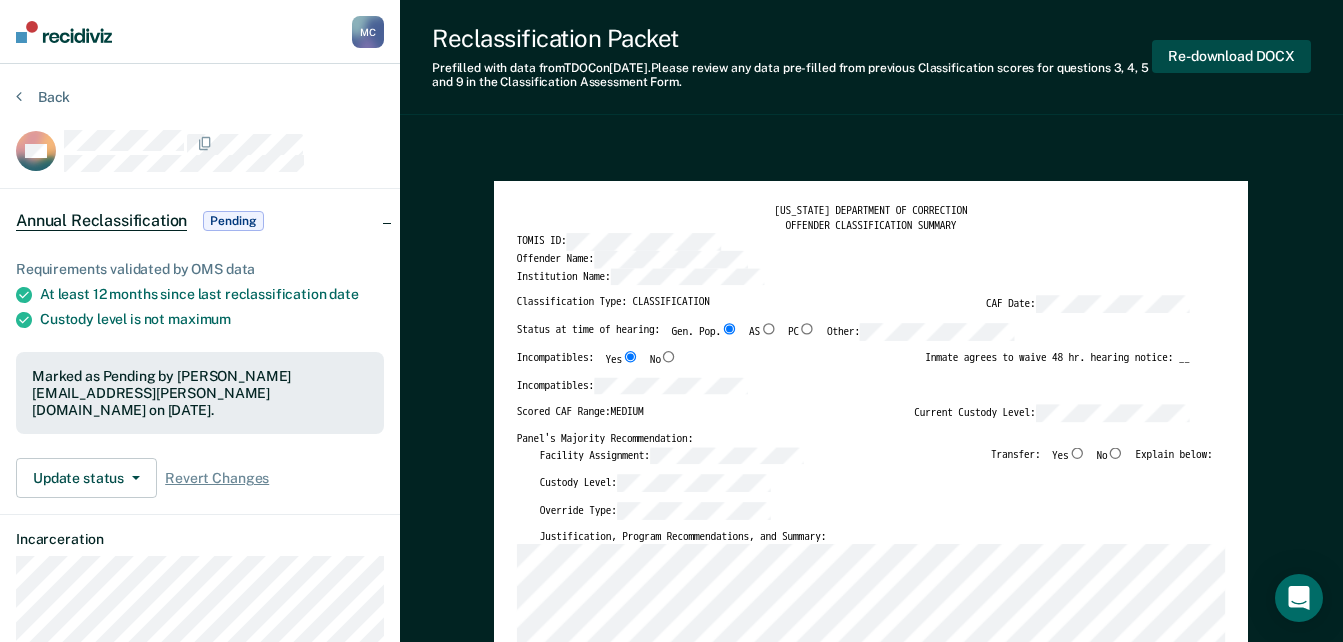 click on "Re-download DOCX" at bounding box center (1231, 56) 